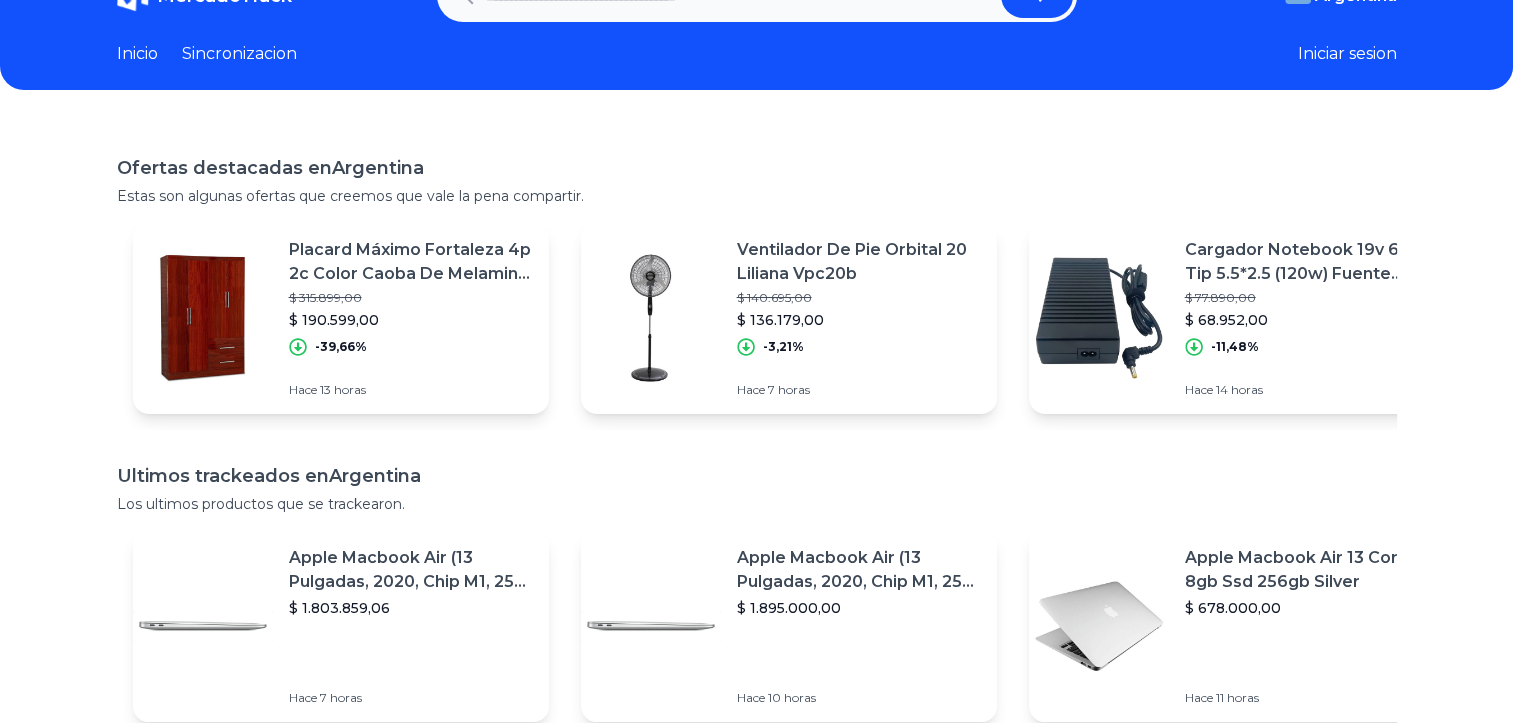 scroll, scrollTop: 0, scrollLeft: 0, axis: both 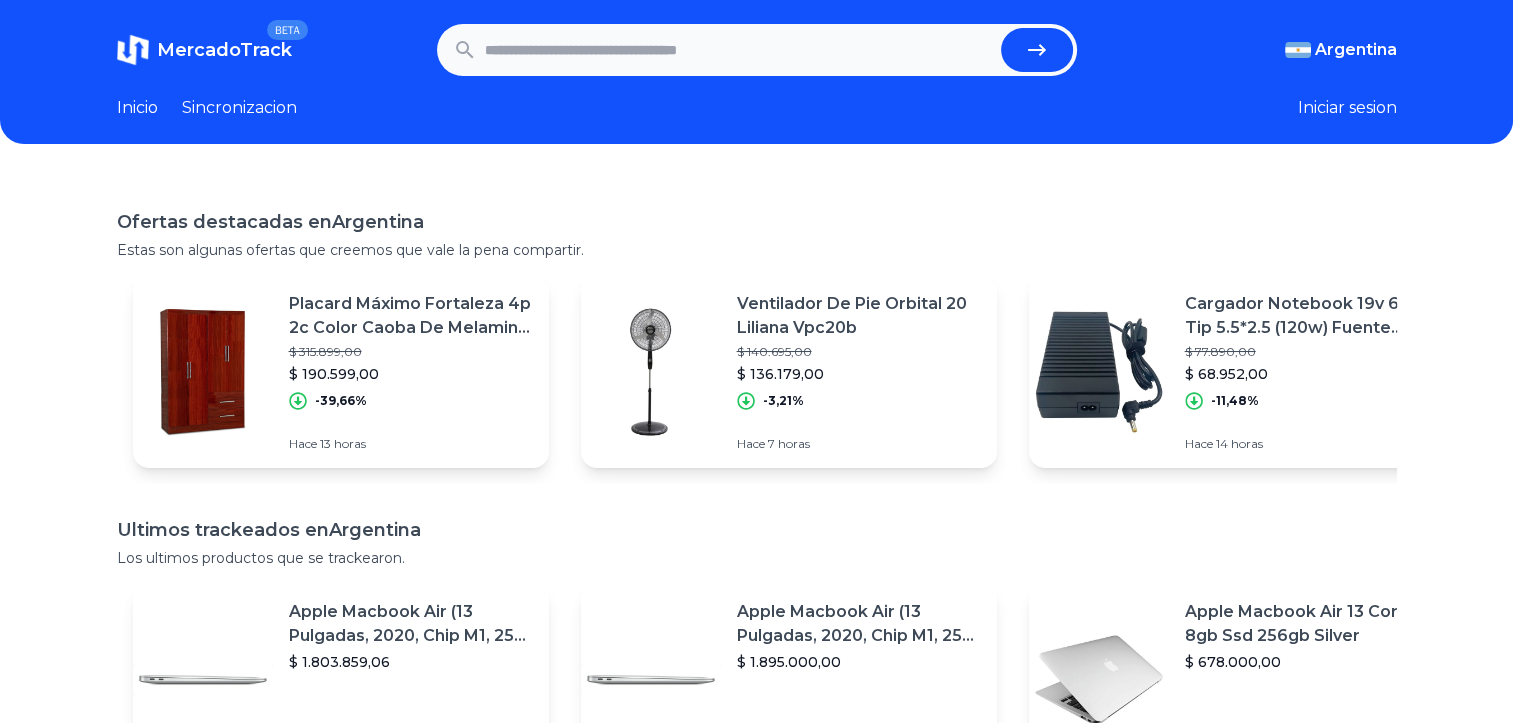 click at bounding box center (739, 50) 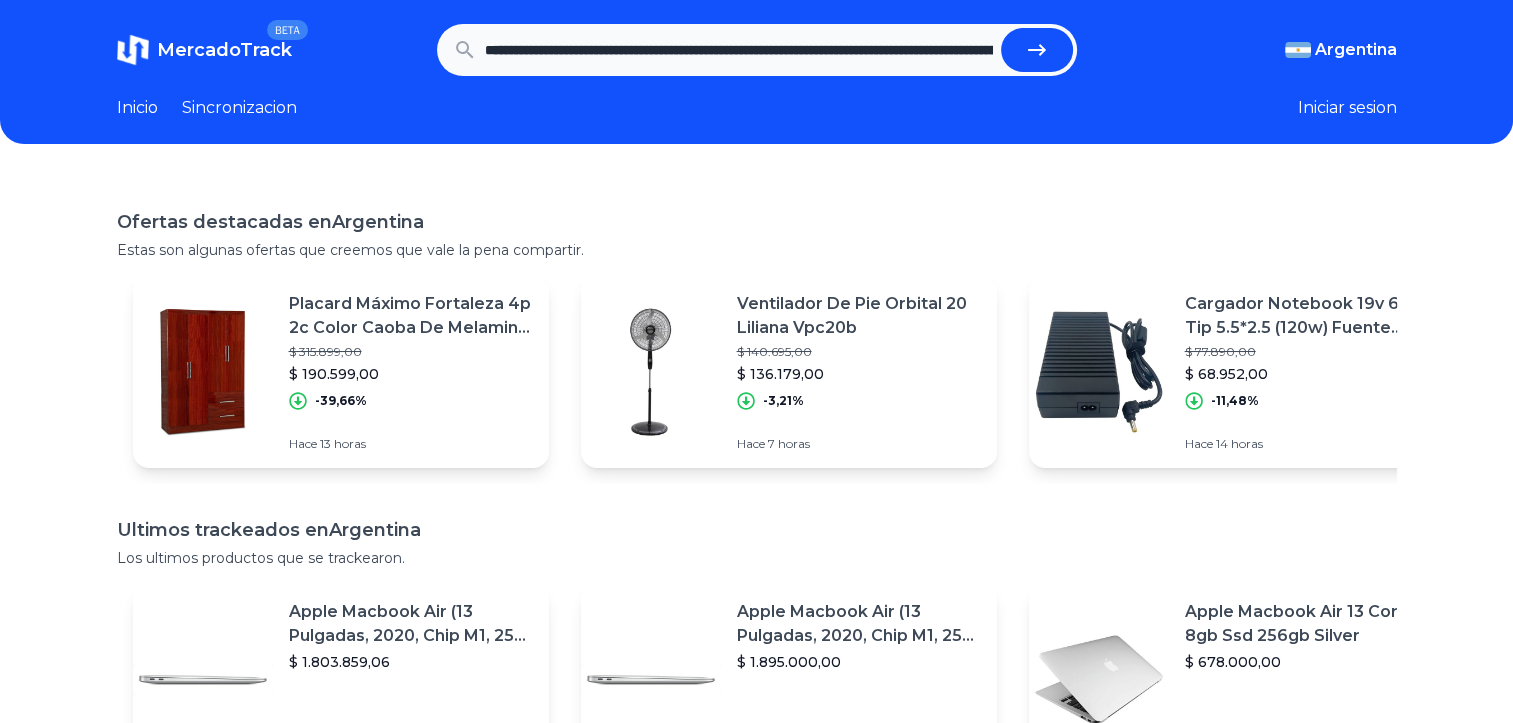 scroll, scrollTop: 0, scrollLeft: 3662, axis: horizontal 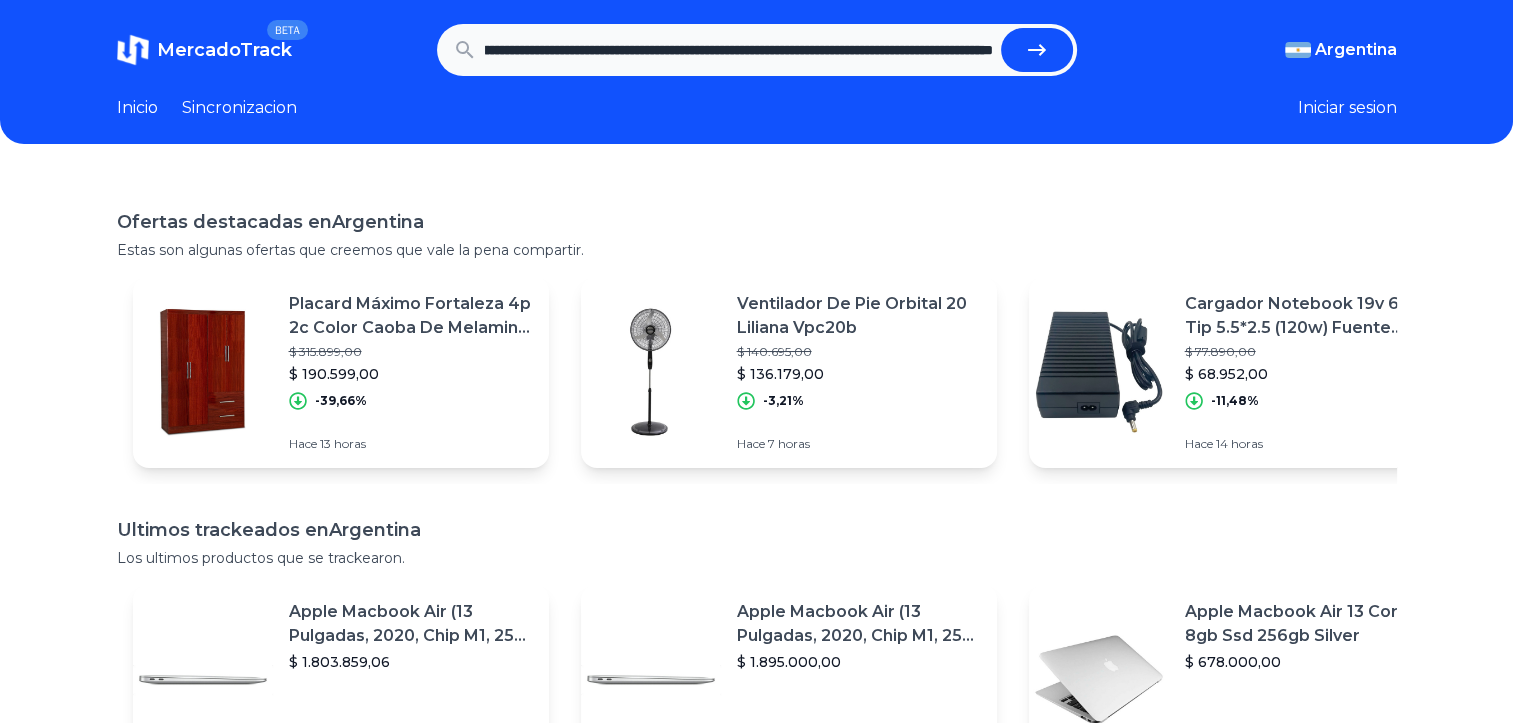 type on "**********" 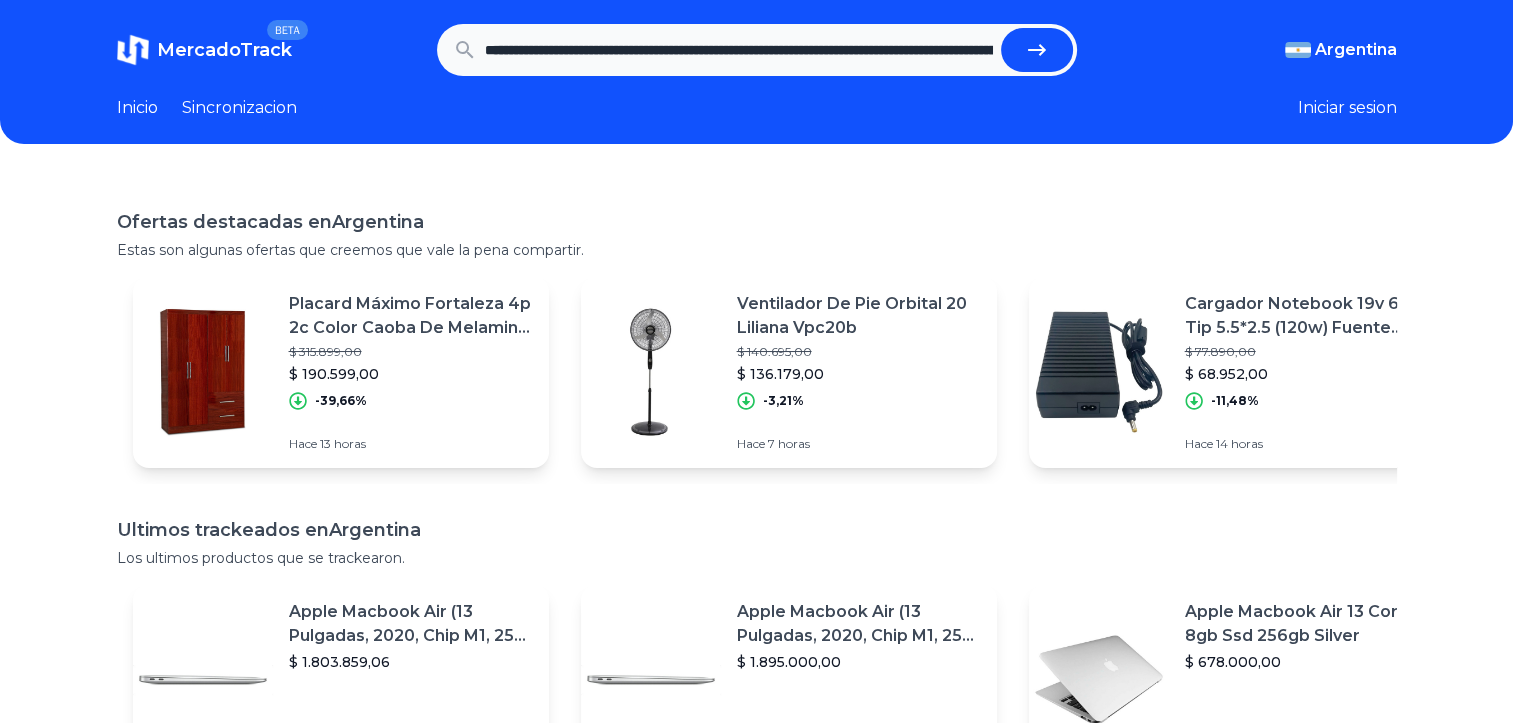click at bounding box center (1037, 50) 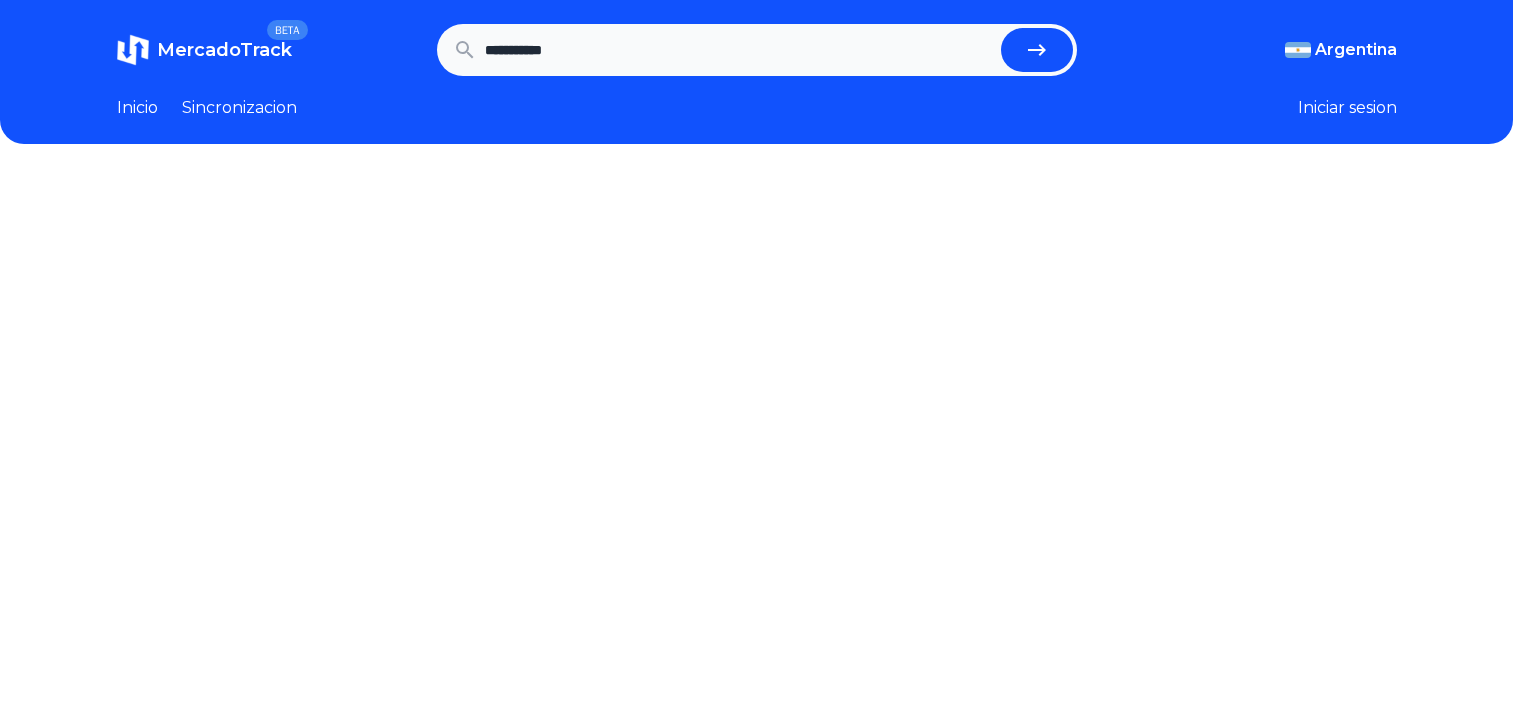 scroll, scrollTop: 0, scrollLeft: 0, axis: both 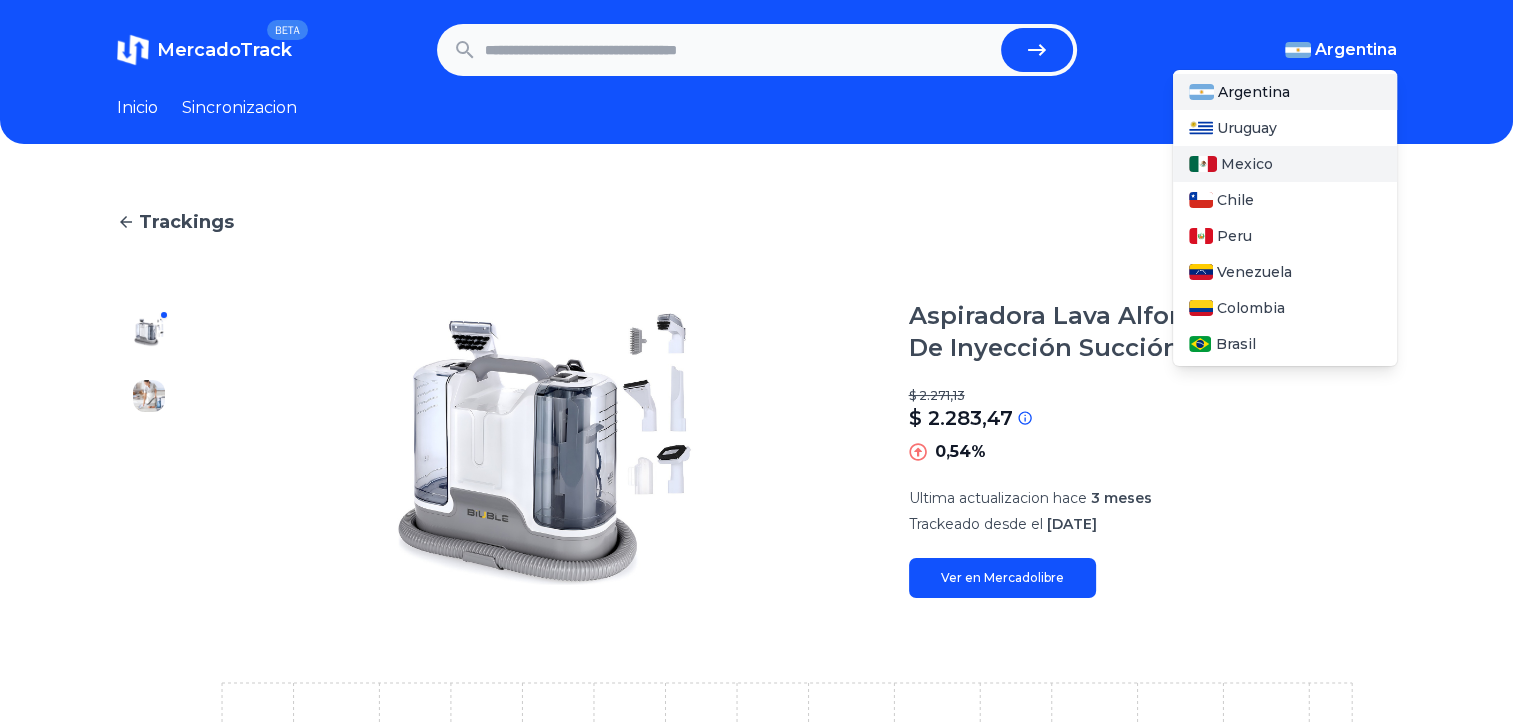 click on "Mexico" at bounding box center (1285, 164) 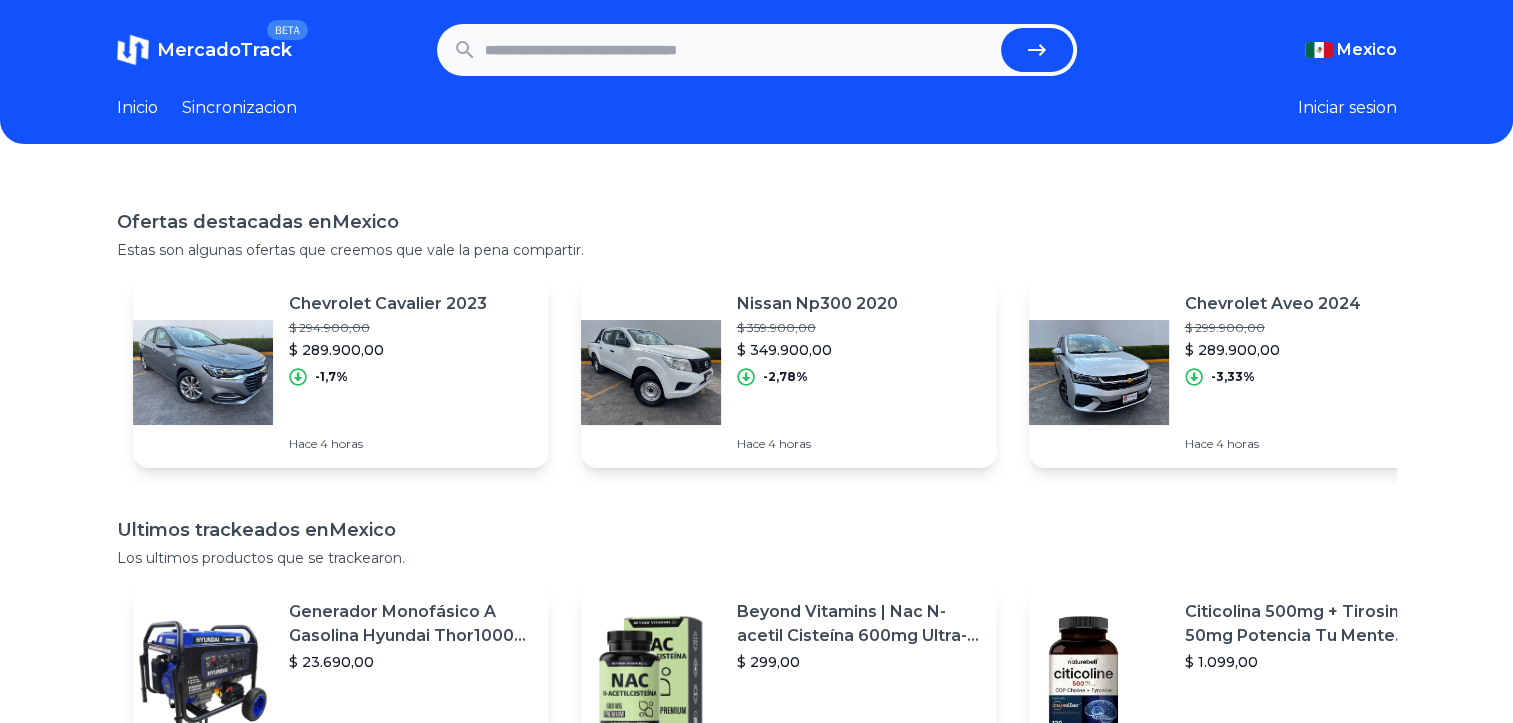 click at bounding box center [739, 50] 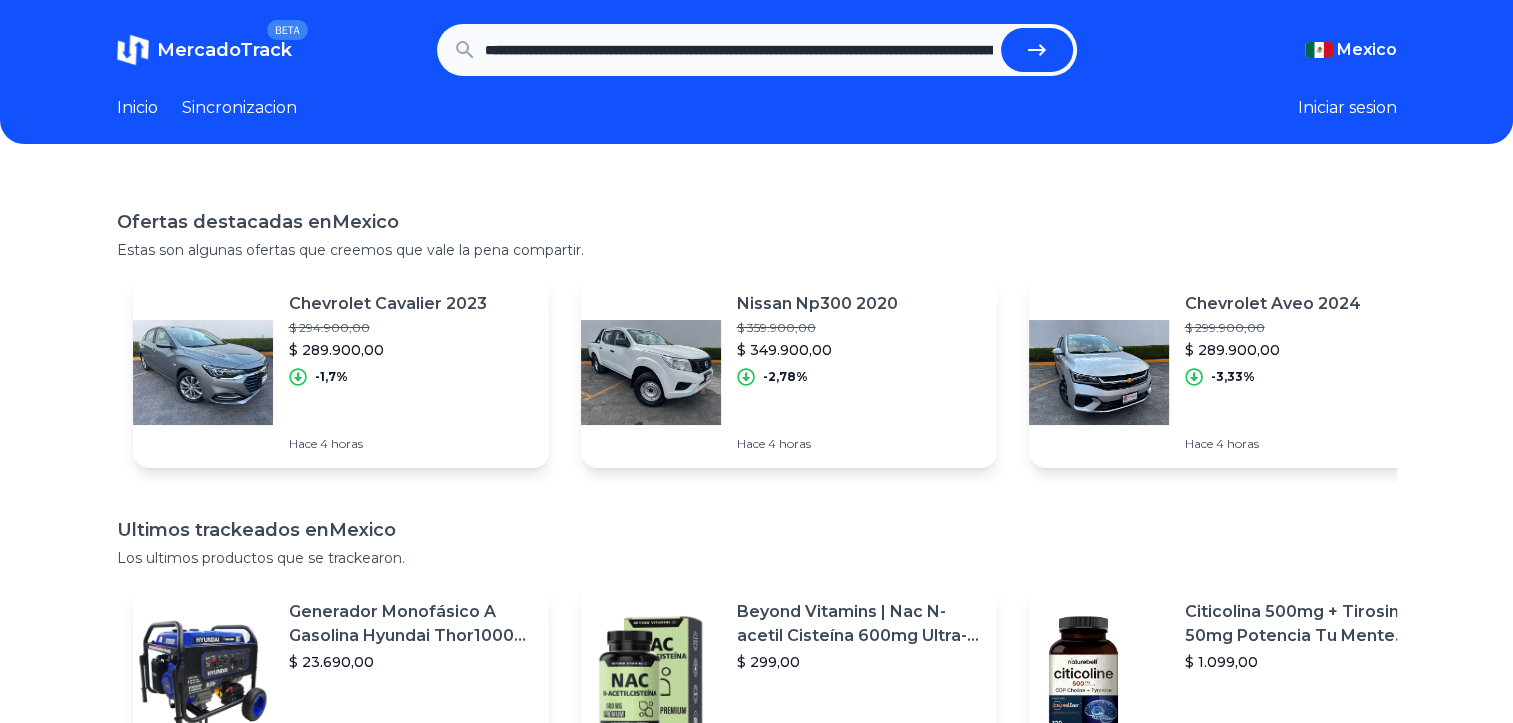 scroll, scrollTop: 0, scrollLeft: 3662, axis: horizontal 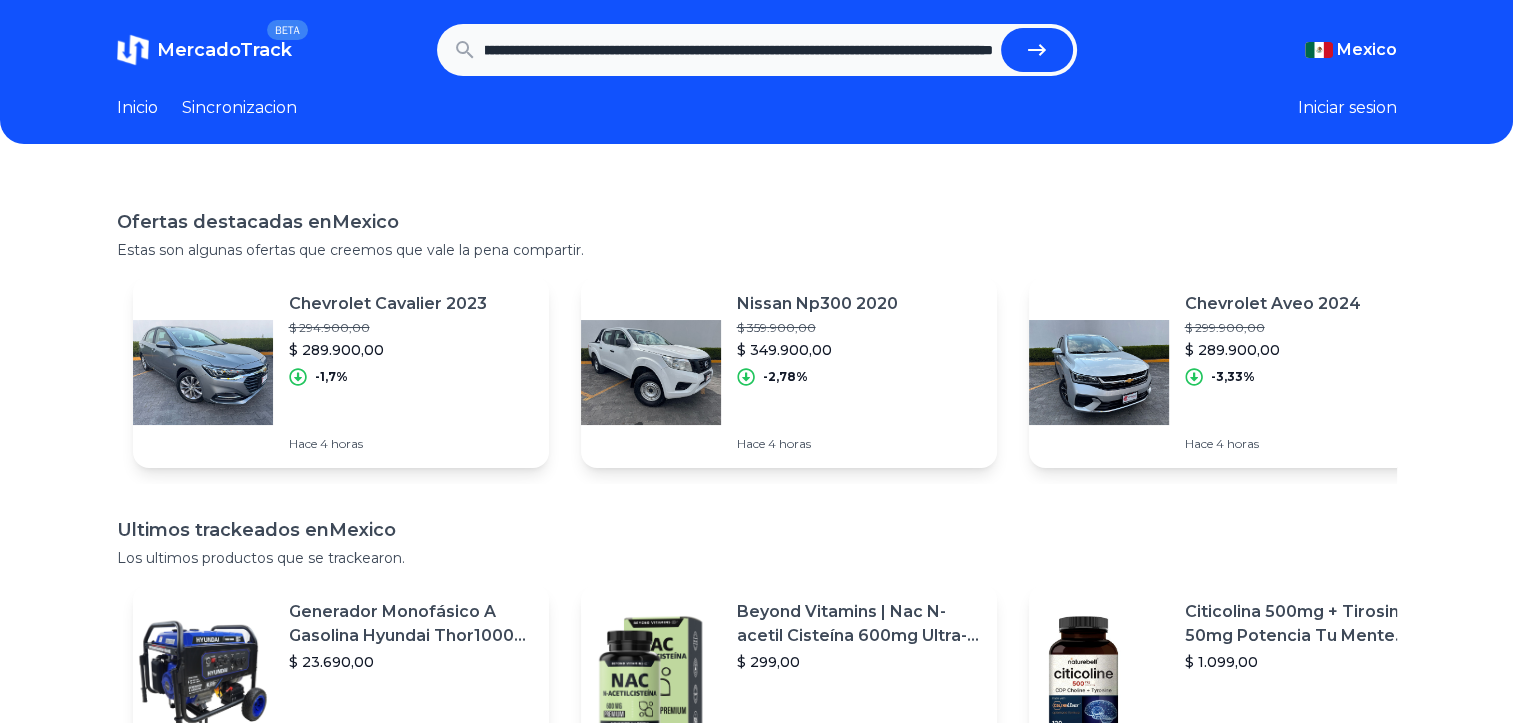 type on "**********" 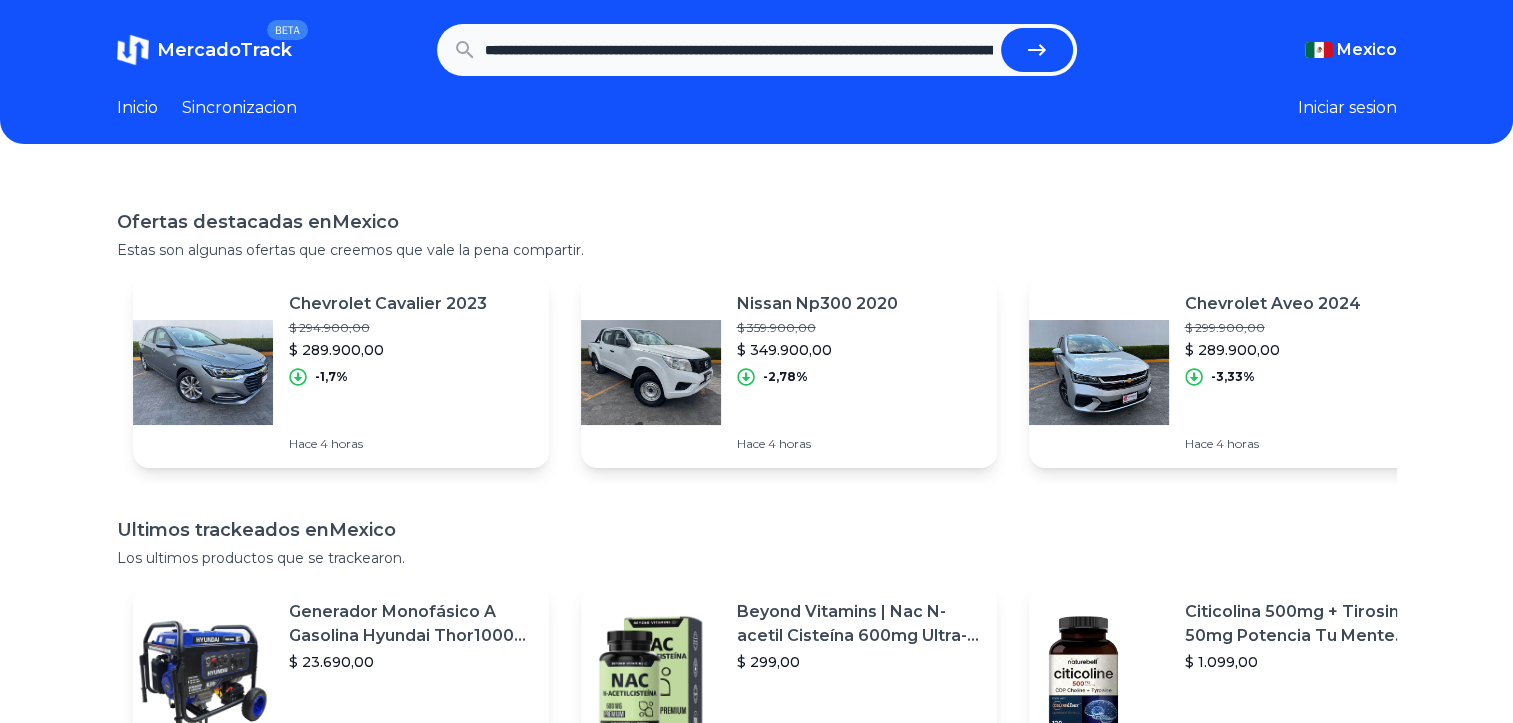 click at bounding box center (1037, 50) 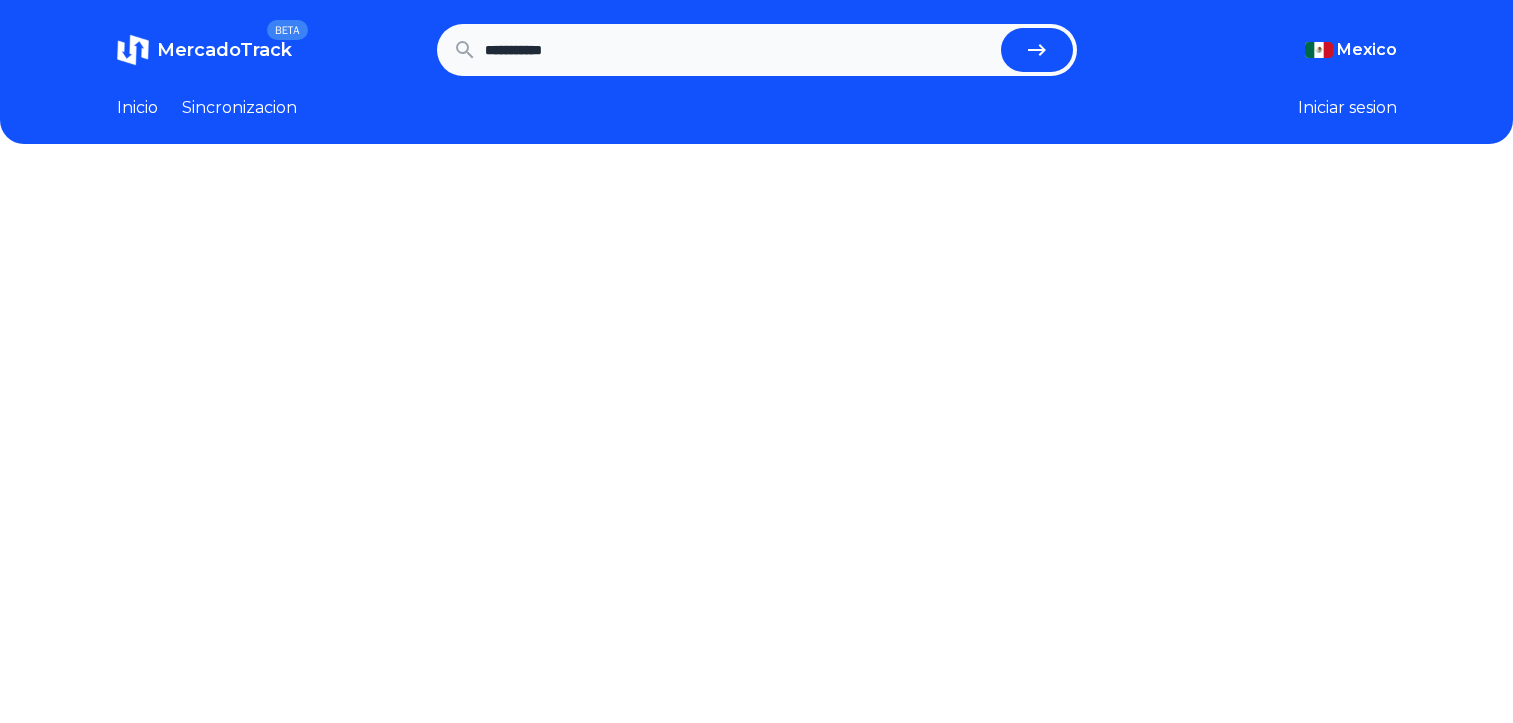 scroll, scrollTop: 0, scrollLeft: 0, axis: both 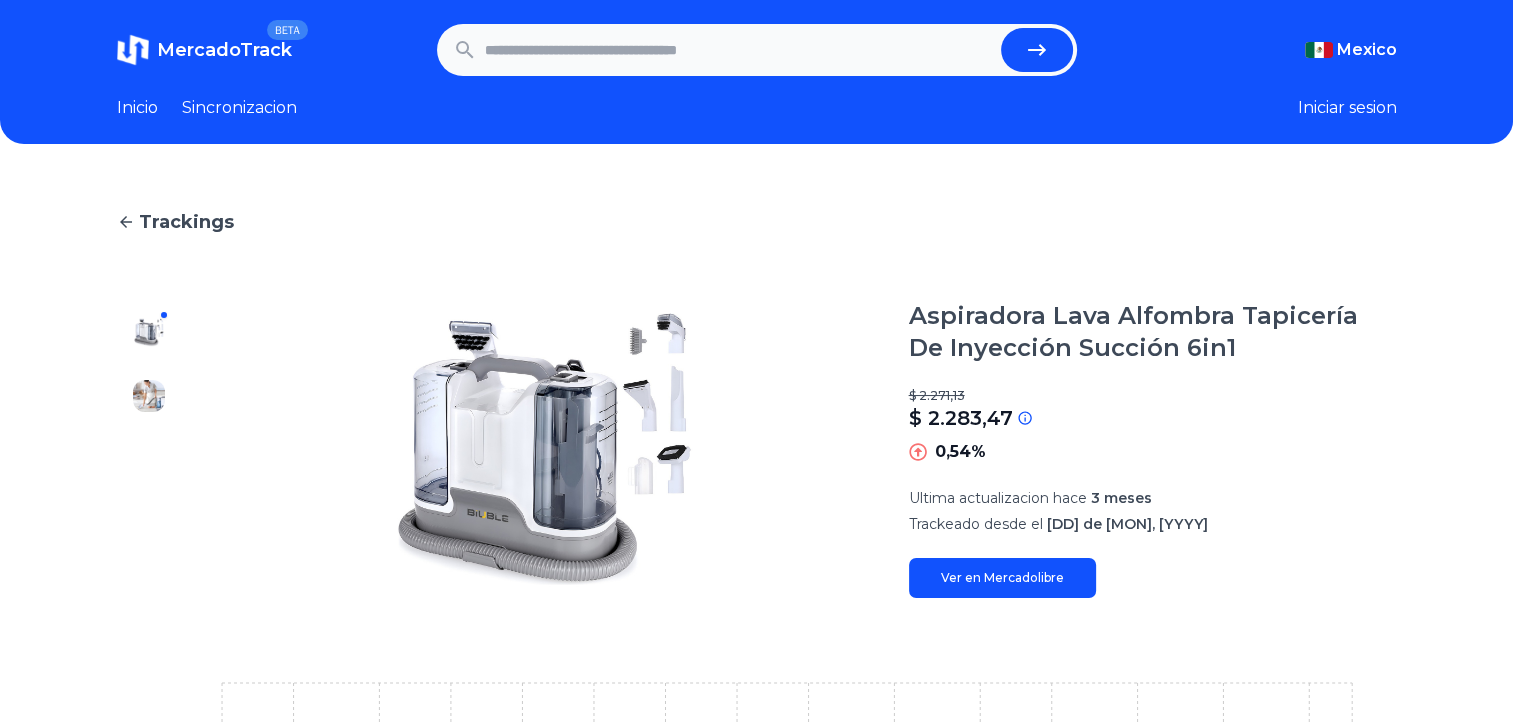 click at bounding box center [739, 50] 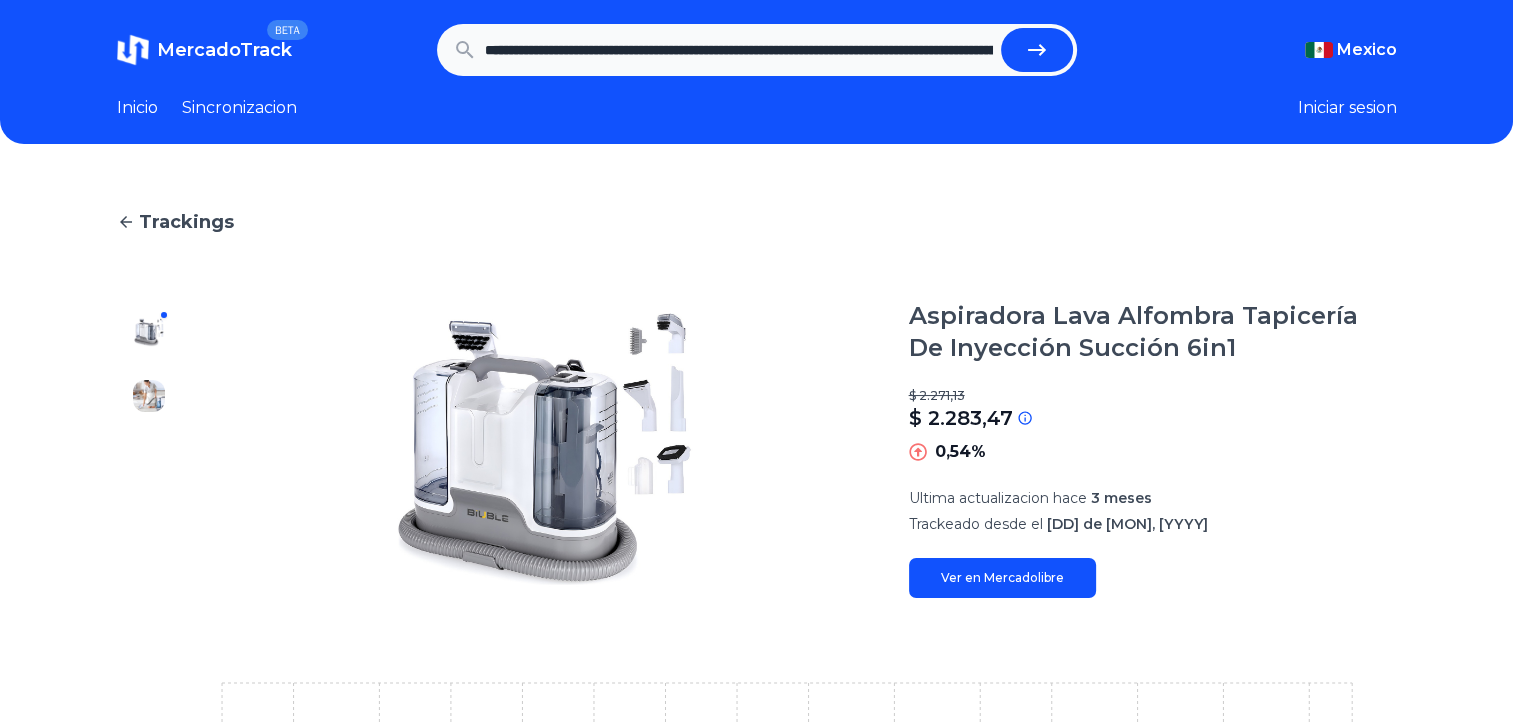 scroll, scrollTop: 0, scrollLeft: 2583, axis: horizontal 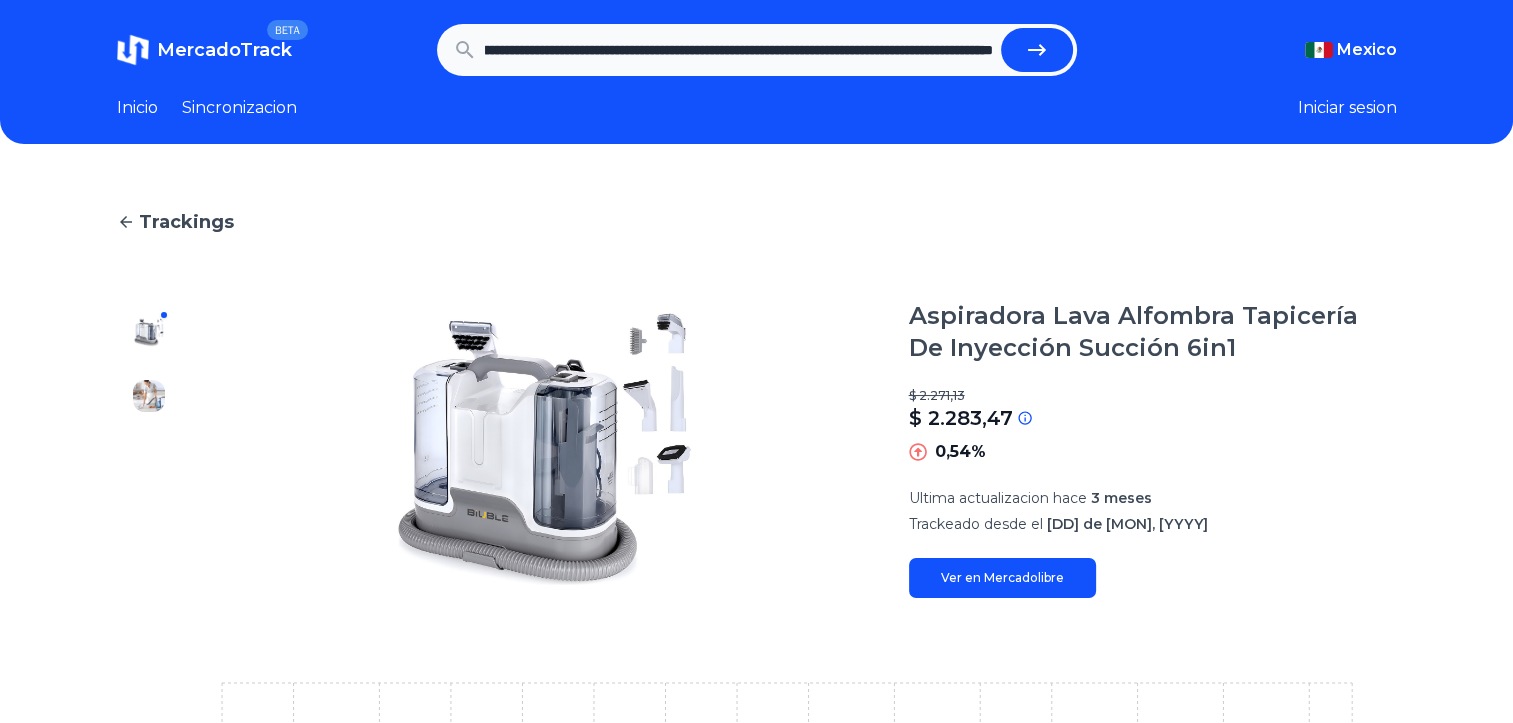 type on "**********" 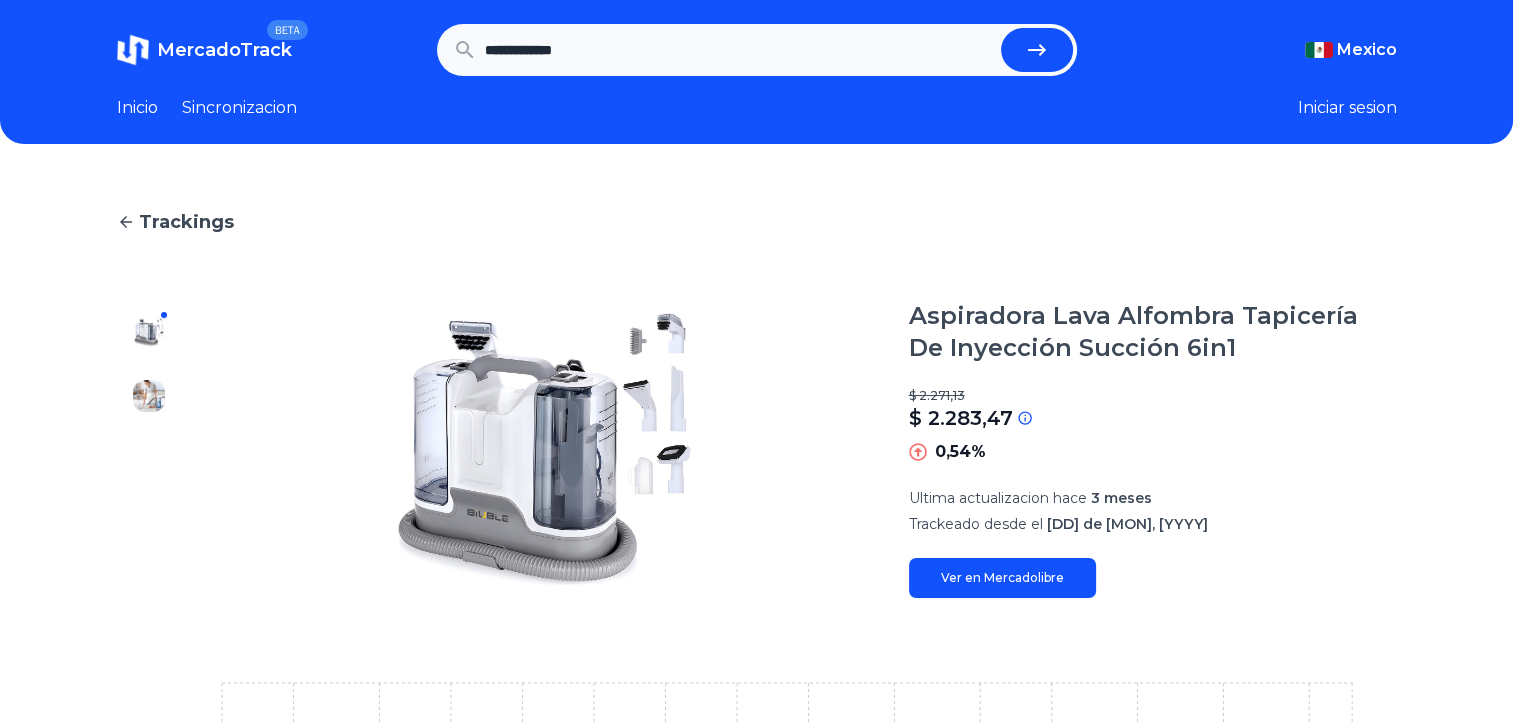 scroll, scrollTop: 0, scrollLeft: 0, axis: both 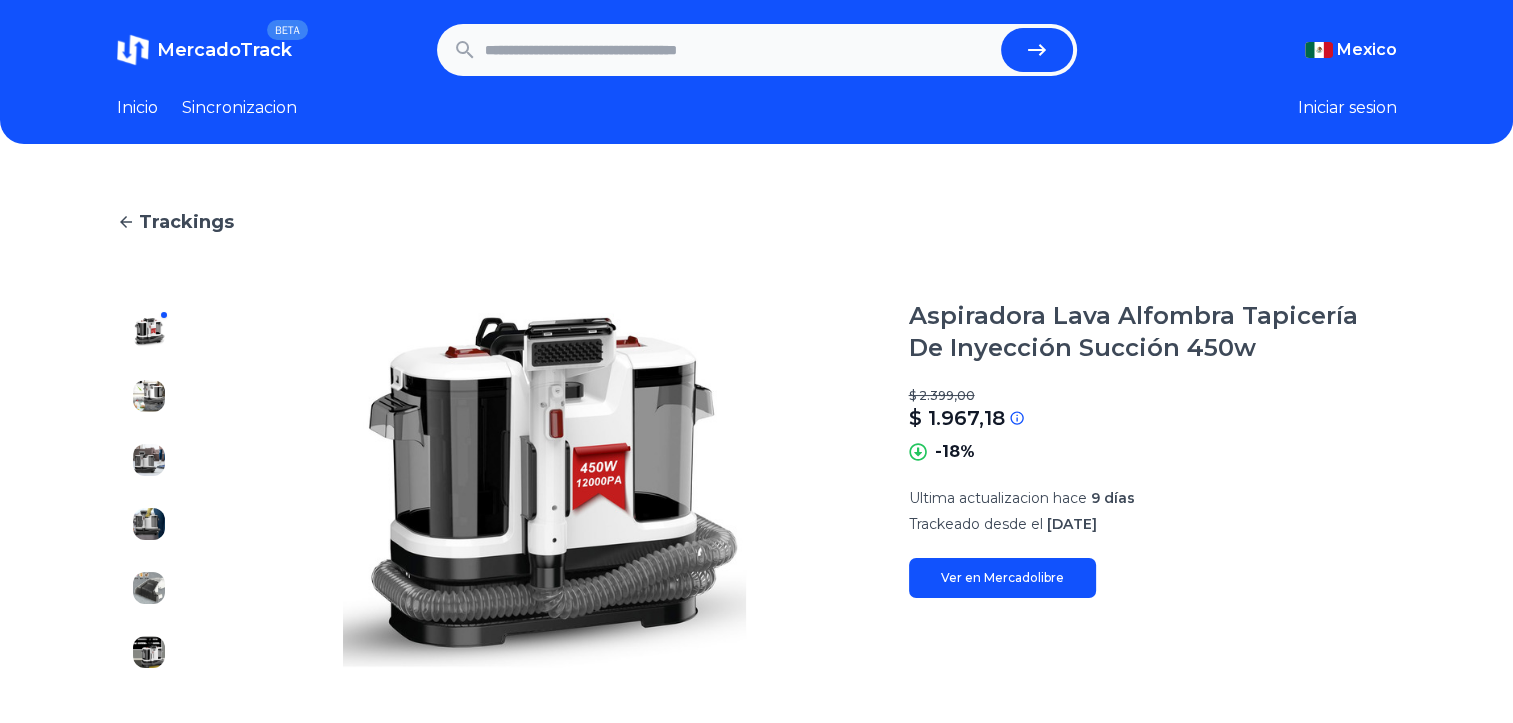click at bounding box center (739, 50) 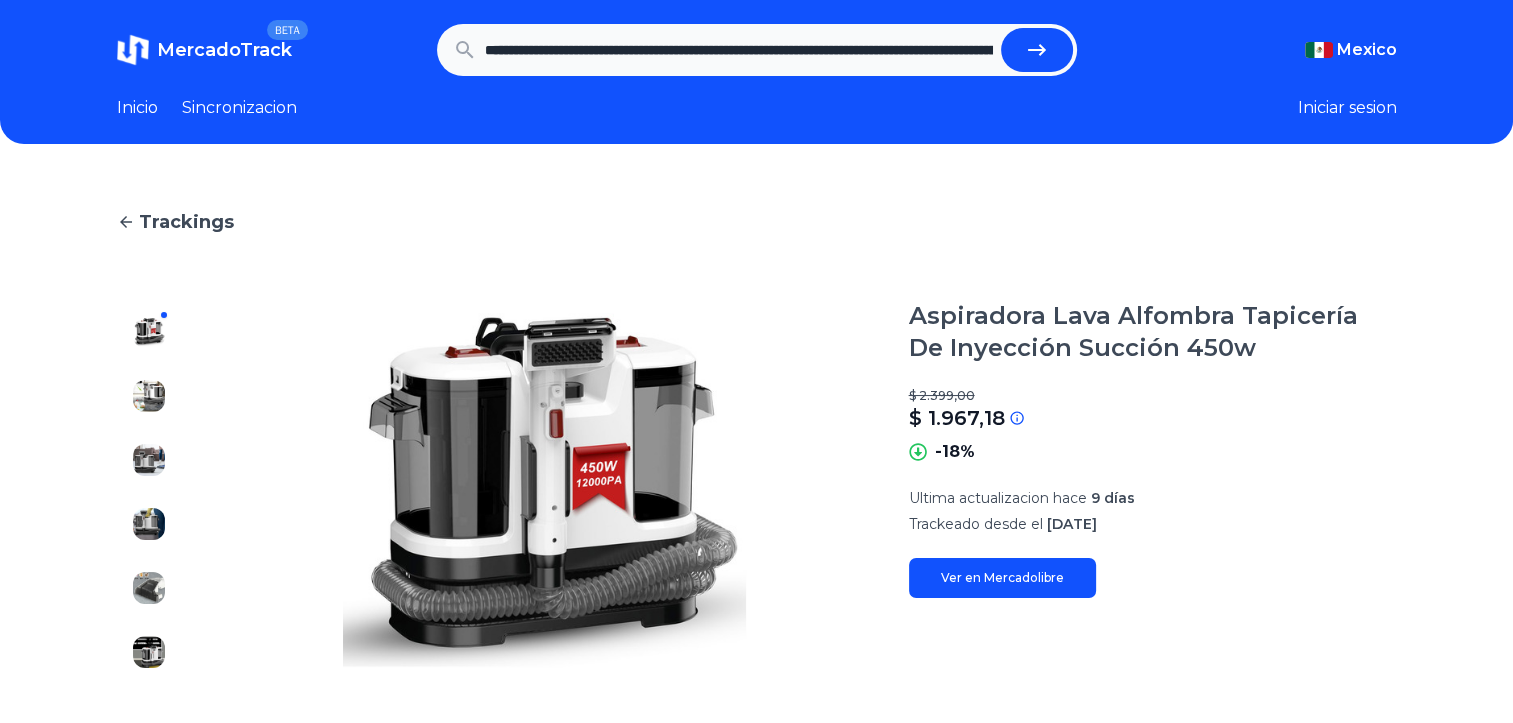 scroll, scrollTop: 0, scrollLeft: 3732, axis: horizontal 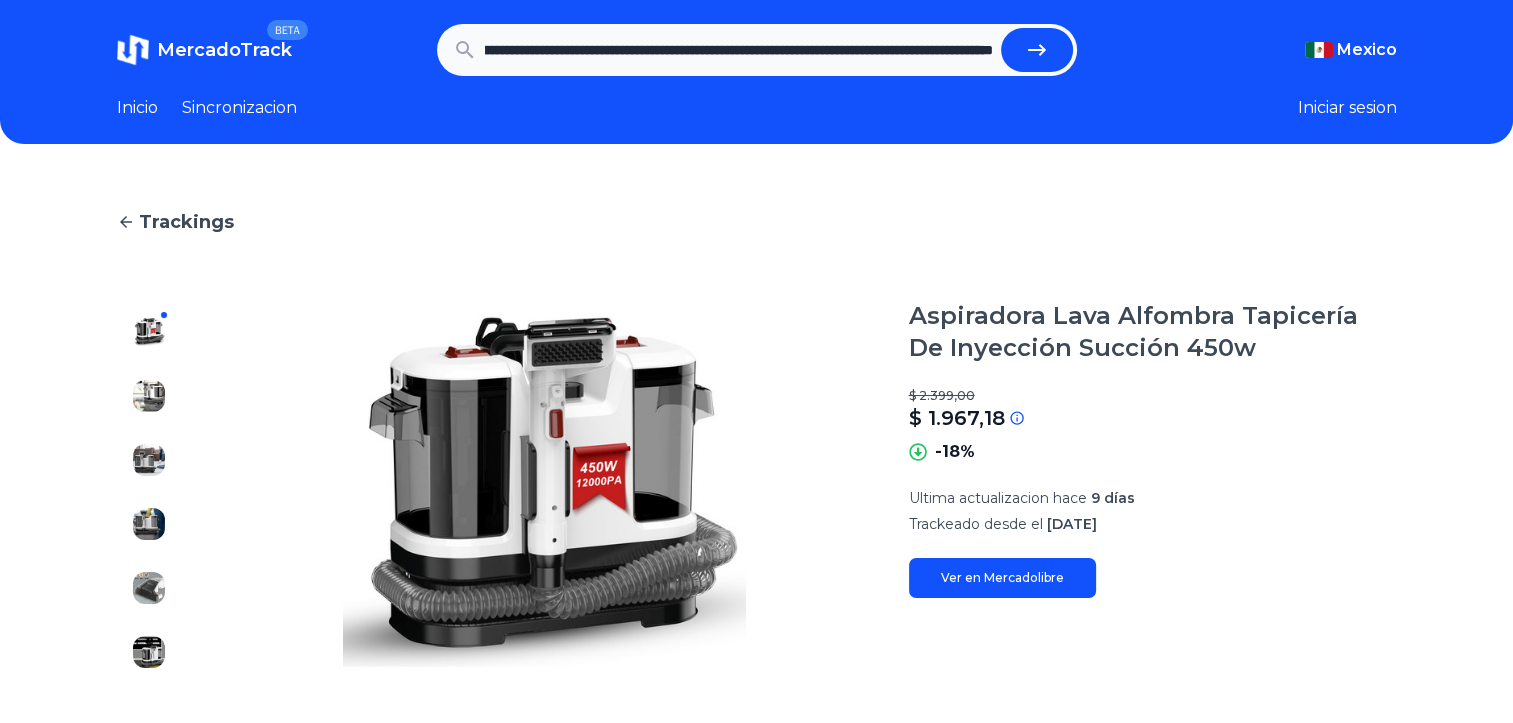 type on "**********" 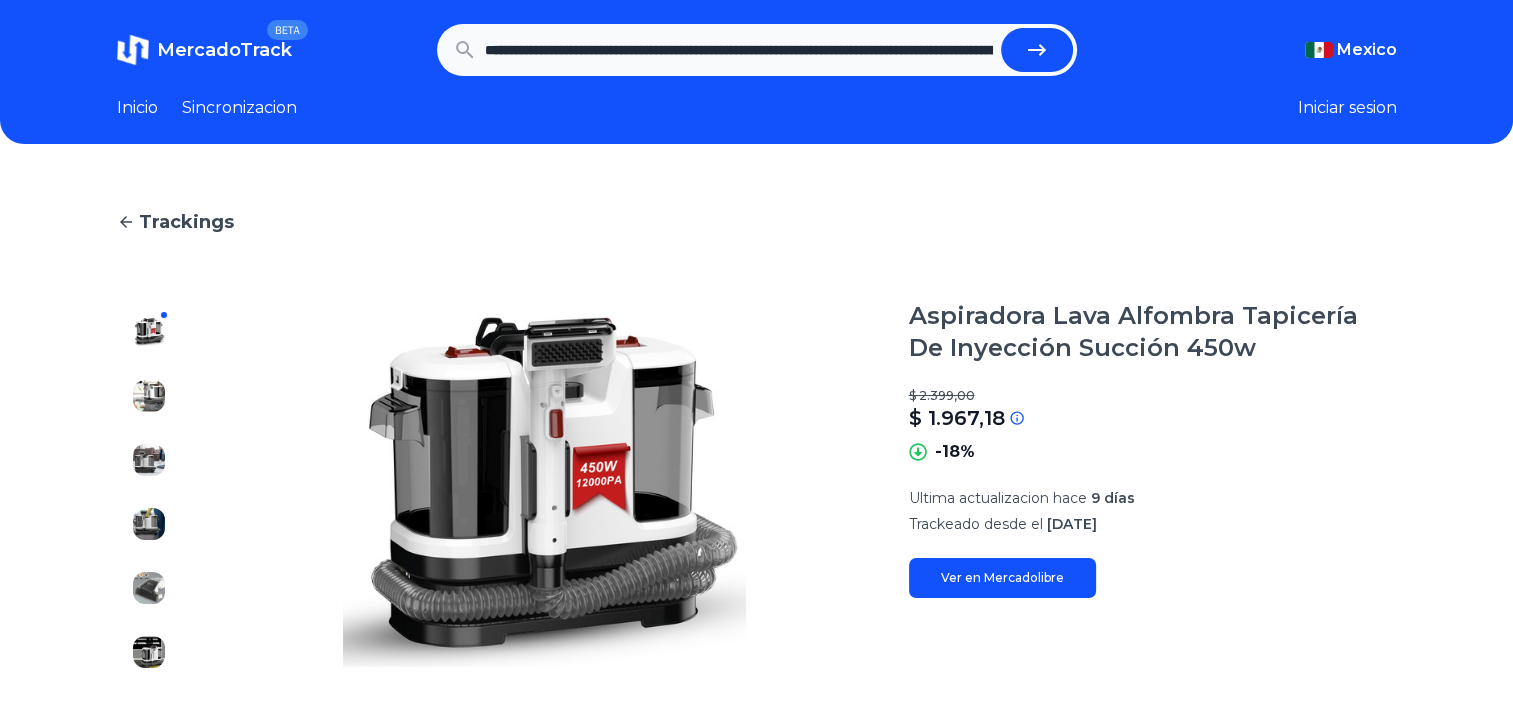 click on "**********" at bounding box center [757, 50] 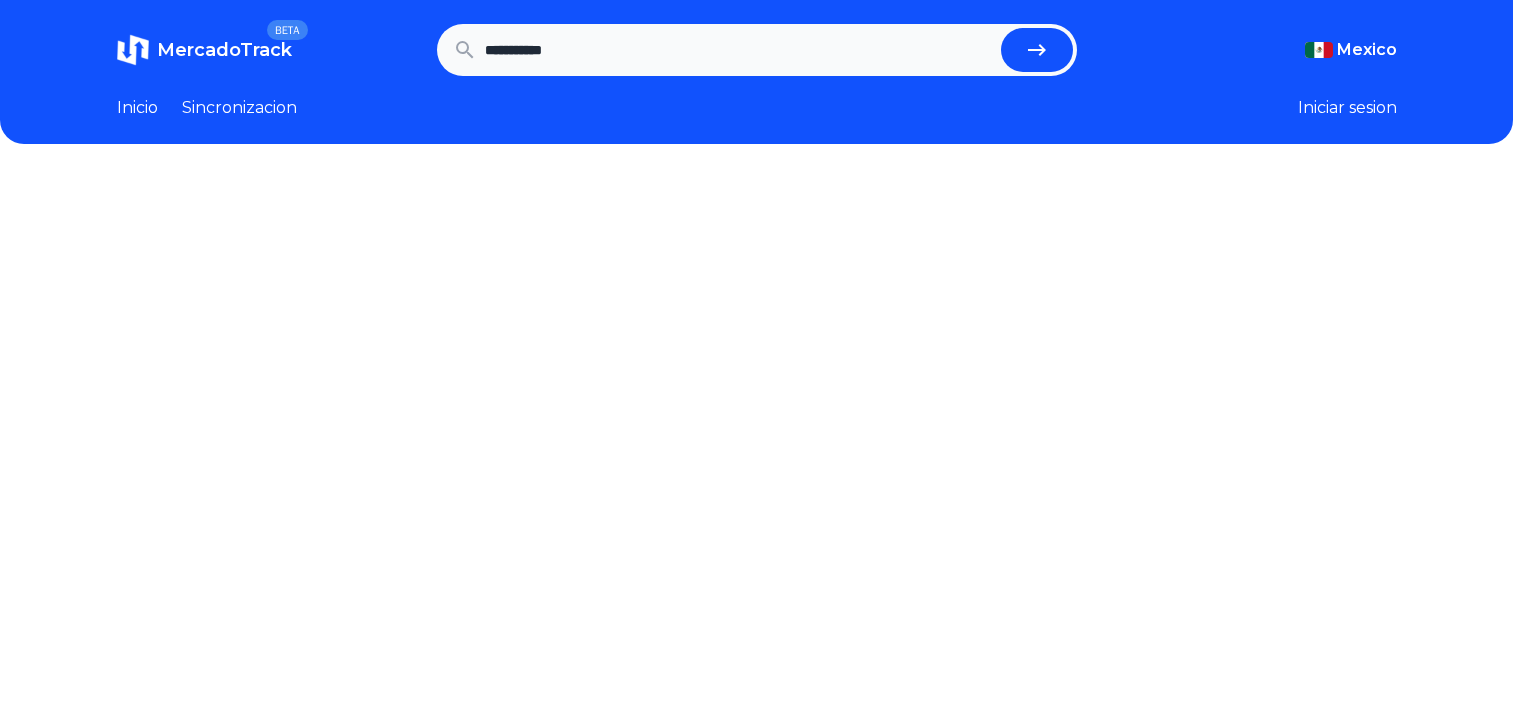 scroll, scrollTop: 0, scrollLeft: 0, axis: both 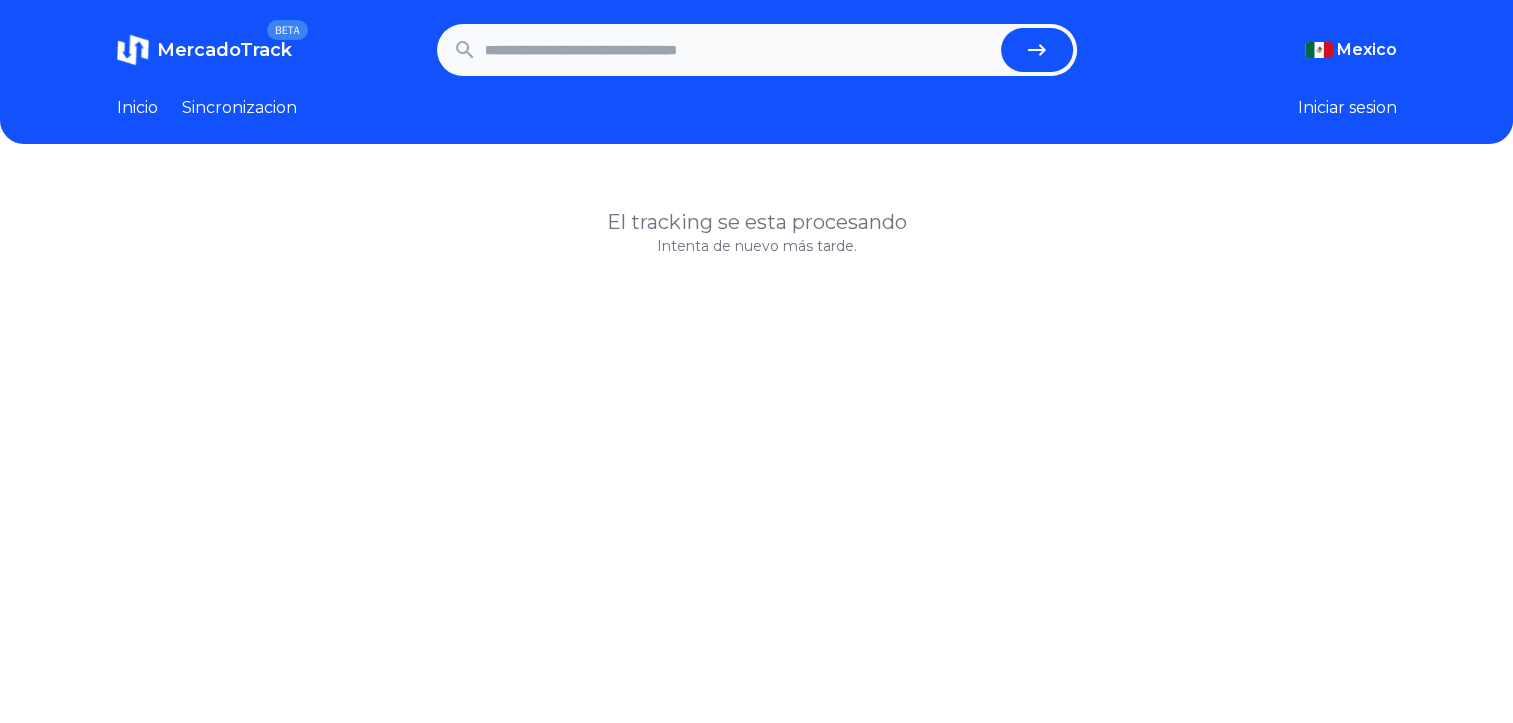 click at bounding box center [739, 50] 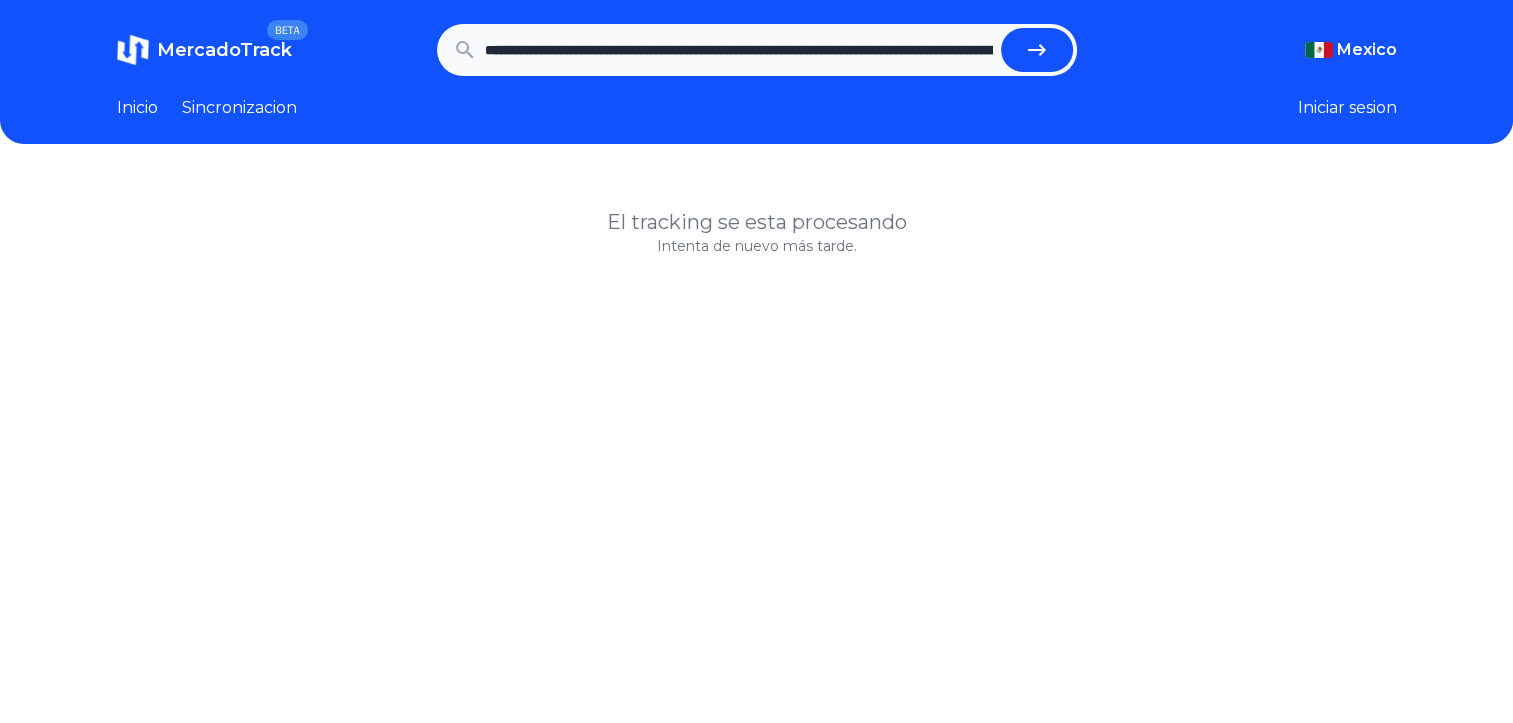 scroll, scrollTop: 0, scrollLeft: 3732, axis: horizontal 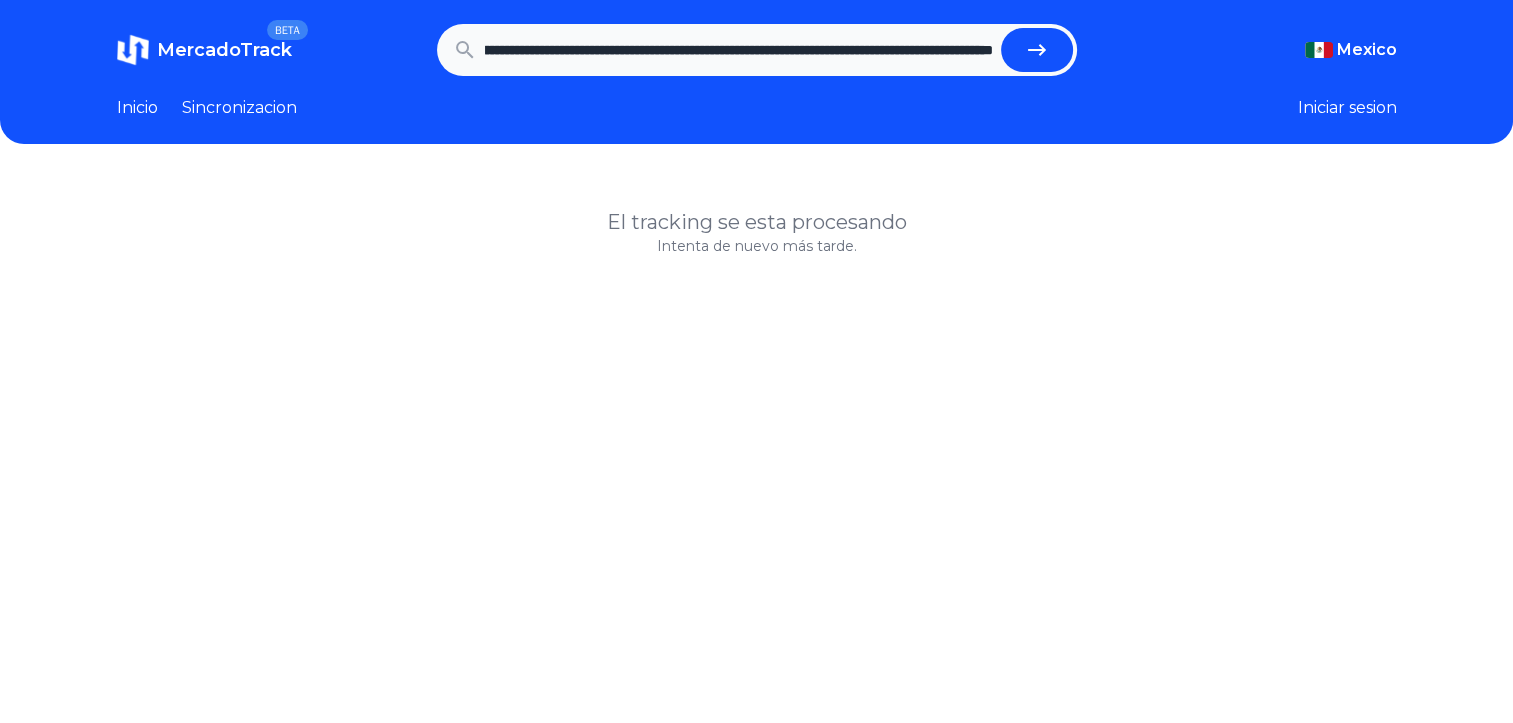 type on "**********" 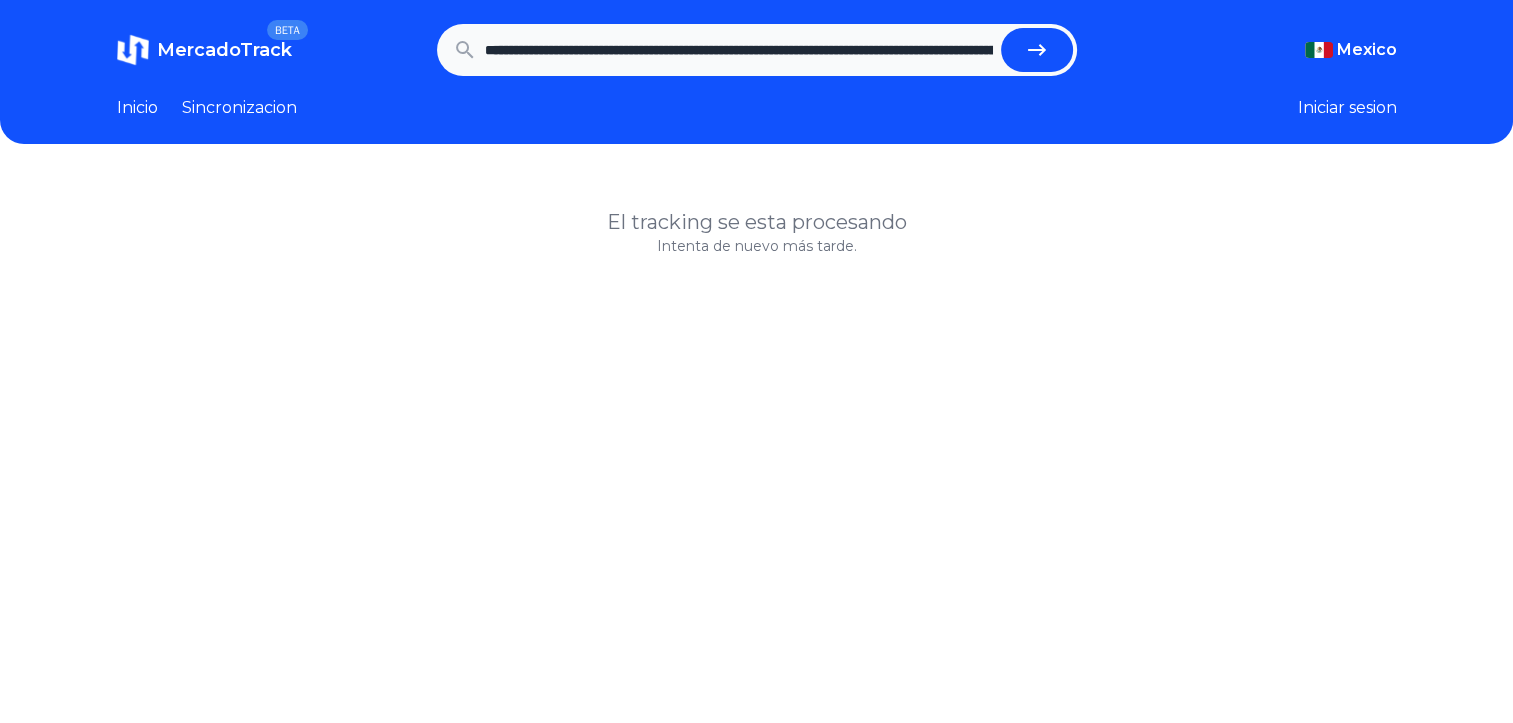 click at bounding box center (1037, 50) 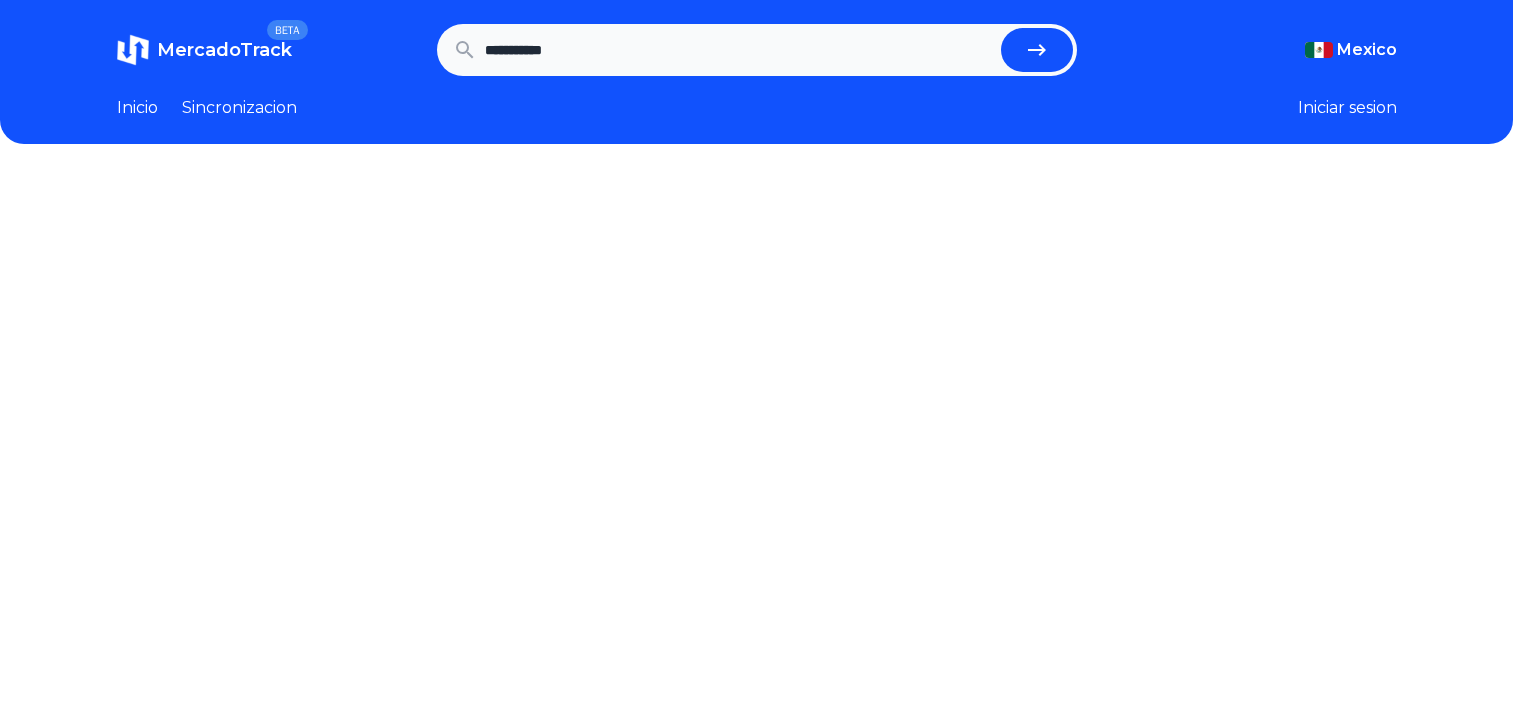 scroll, scrollTop: 0, scrollLeft: 0, axis: both 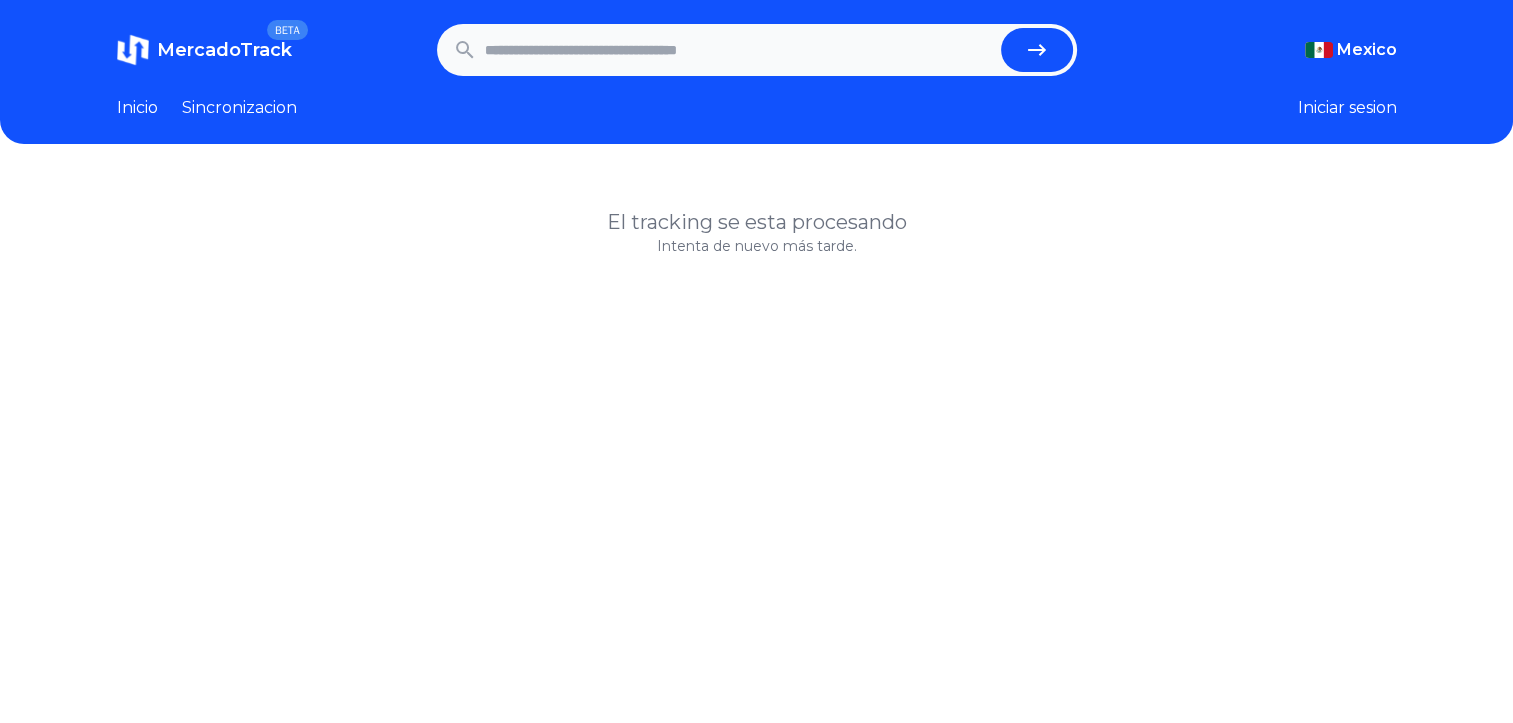 click at bounding box center (739, 50) 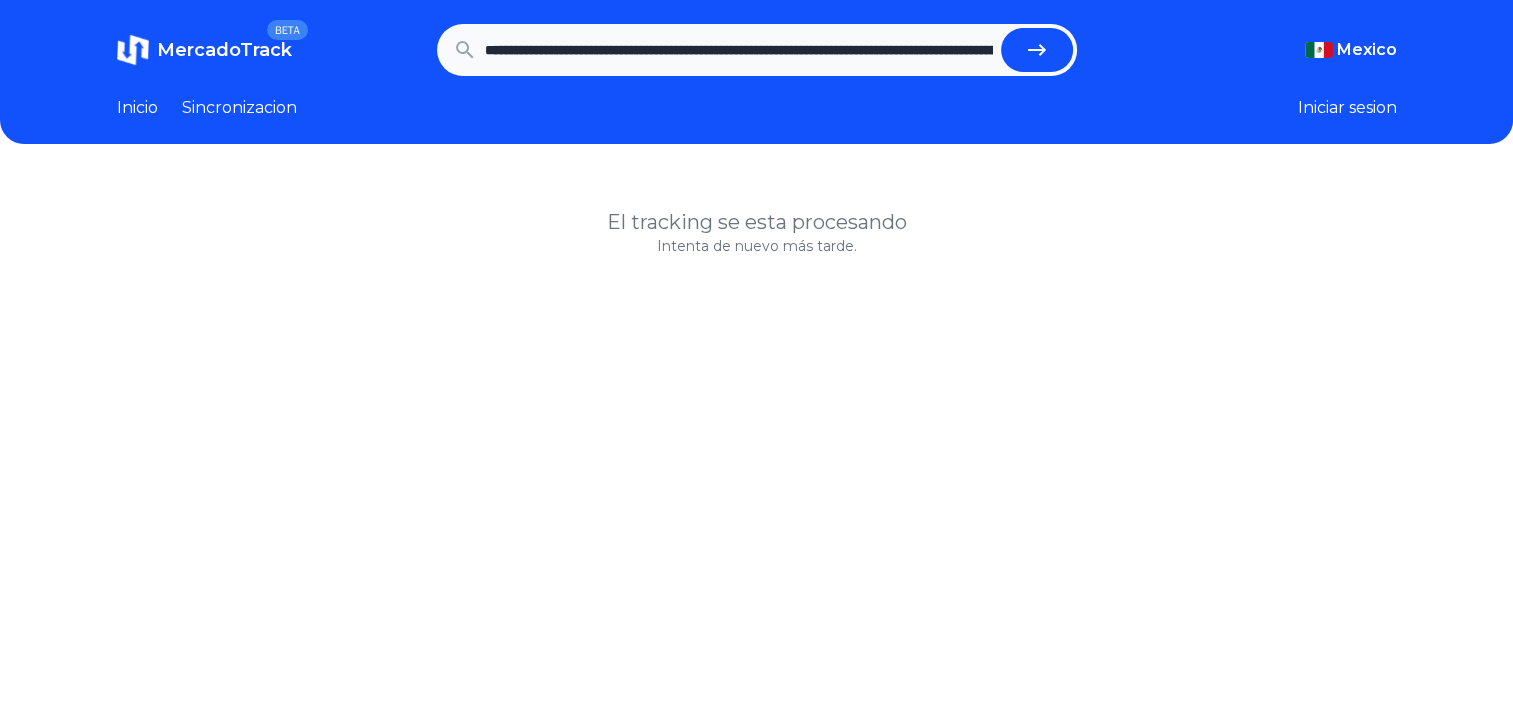 scroll, scrollTop: 0, scrollLeft: 2125, axis: horizontal 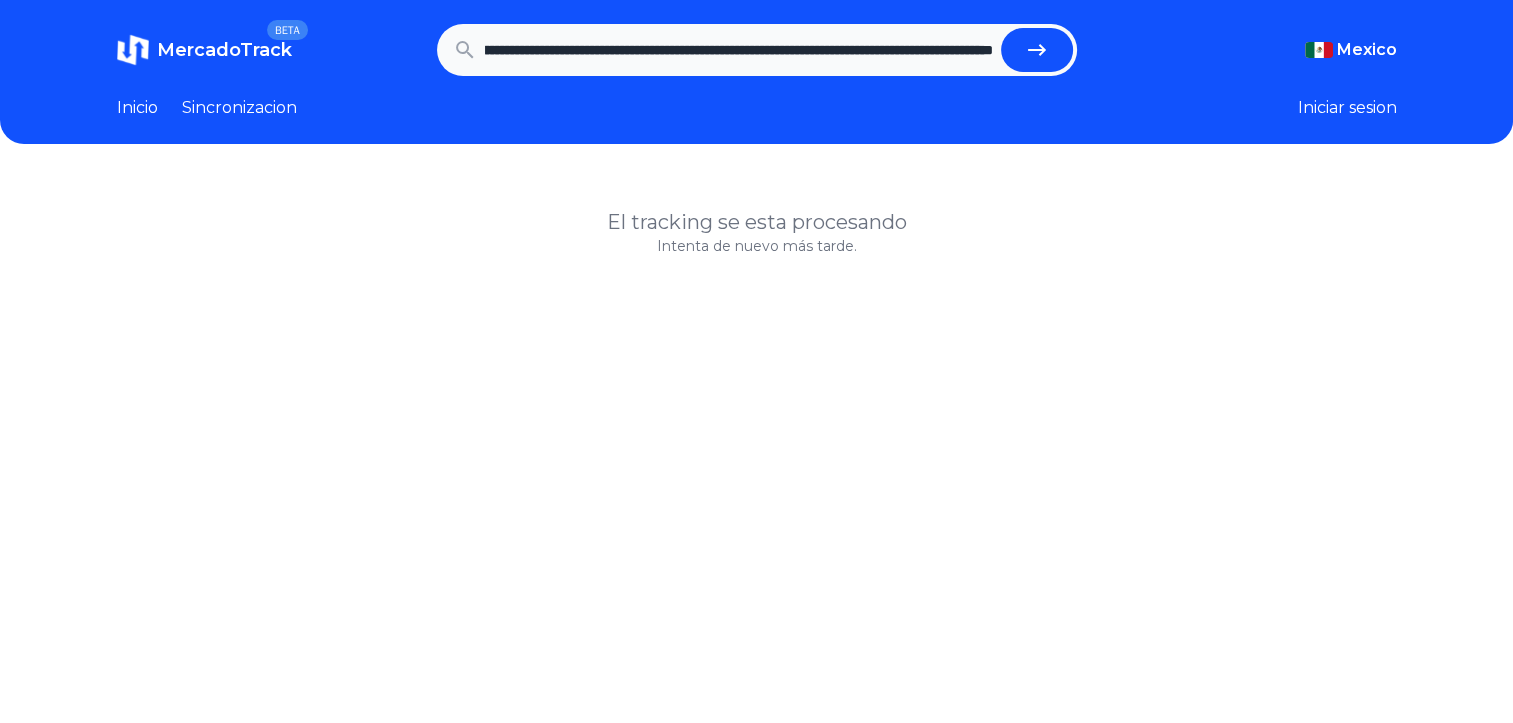 type on "**********" 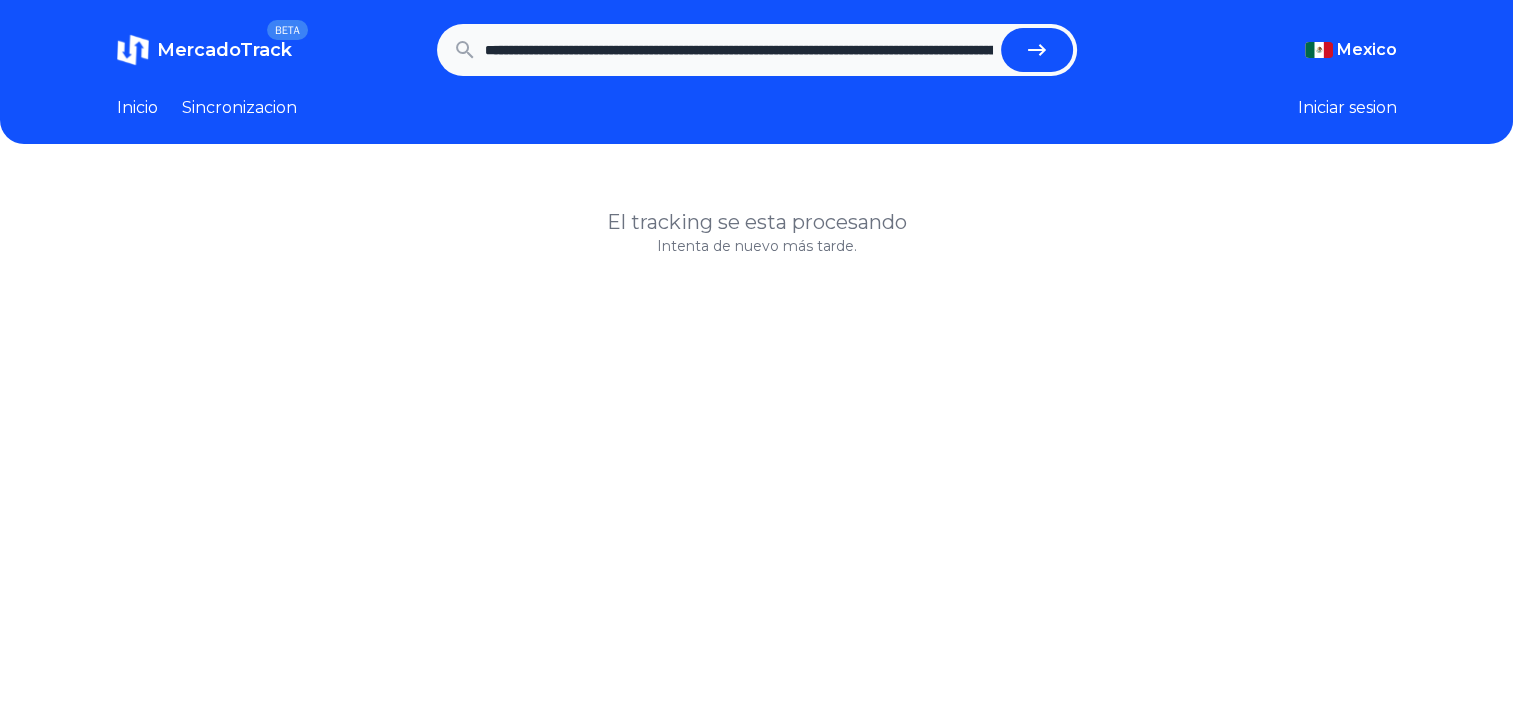 click at bounding box center [1037, 50] 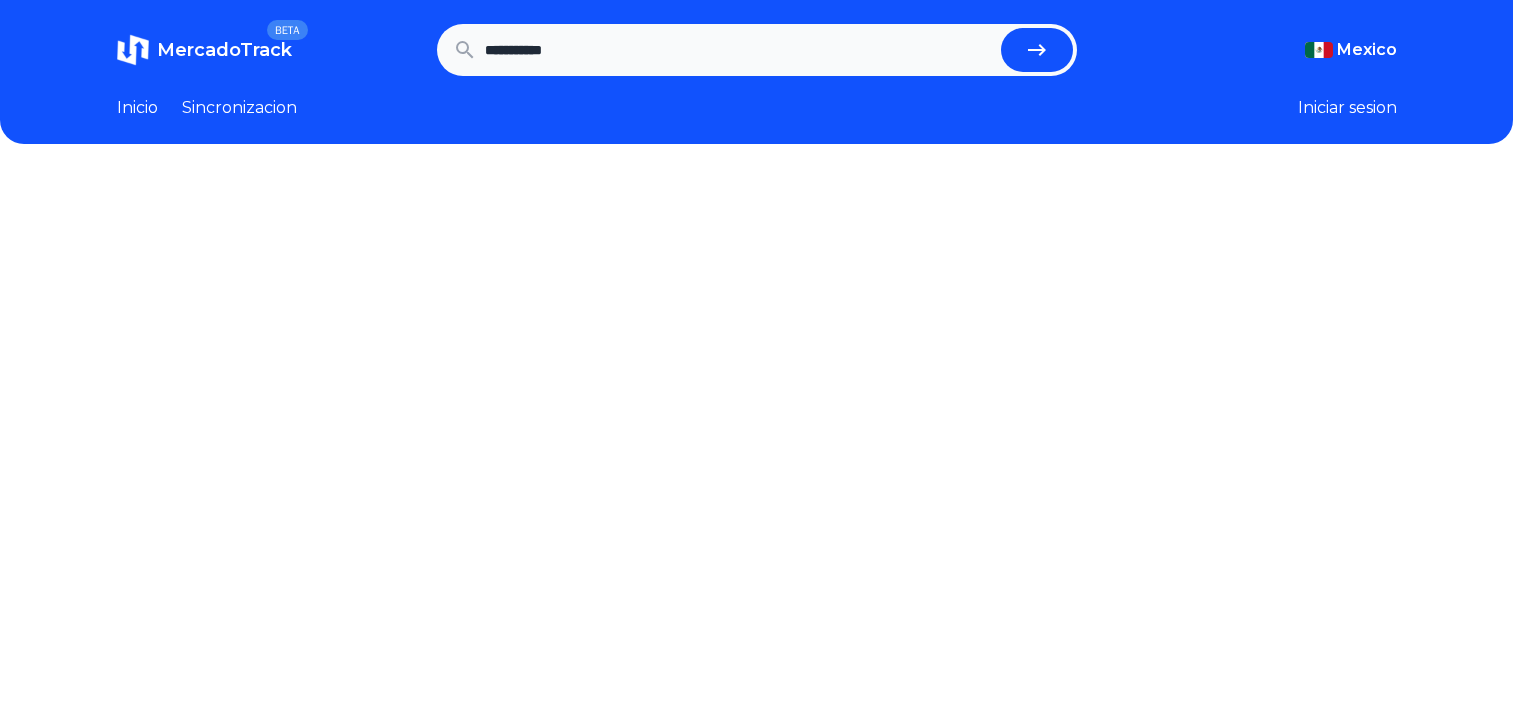scroll, scrollTop: 0, scrollLeft: 0, axis: both 